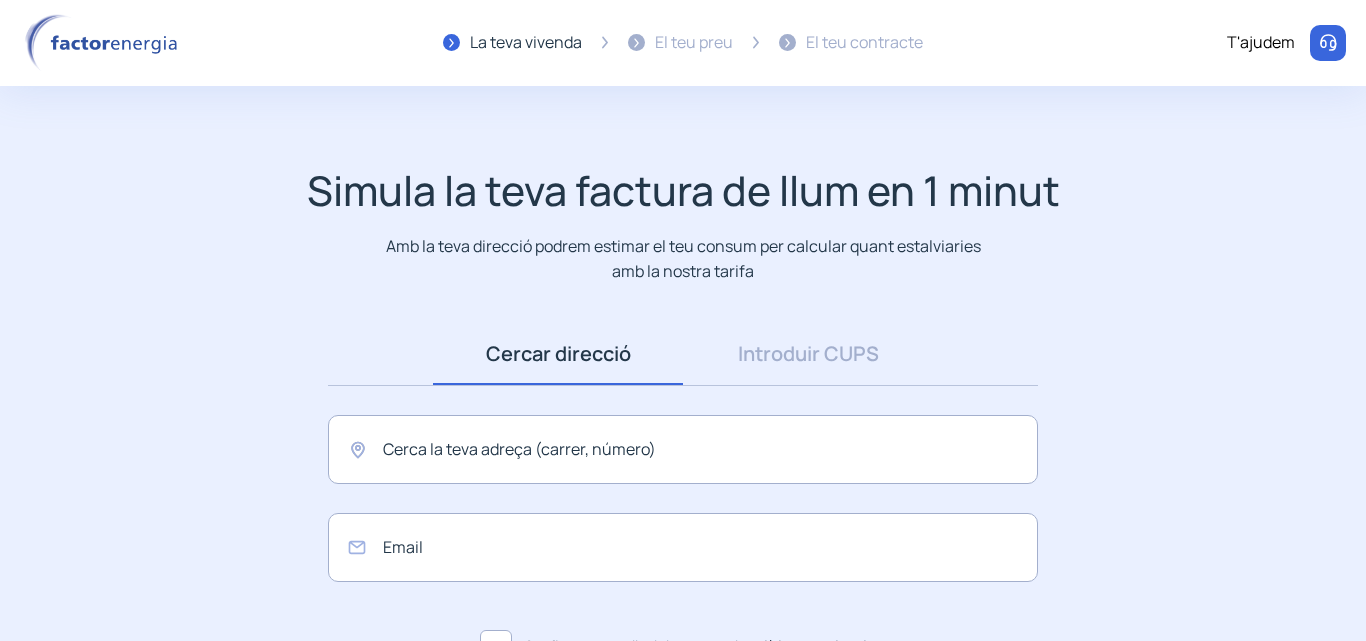 scroll, scrollTop: 0, scrollLeft: 0, axis: both 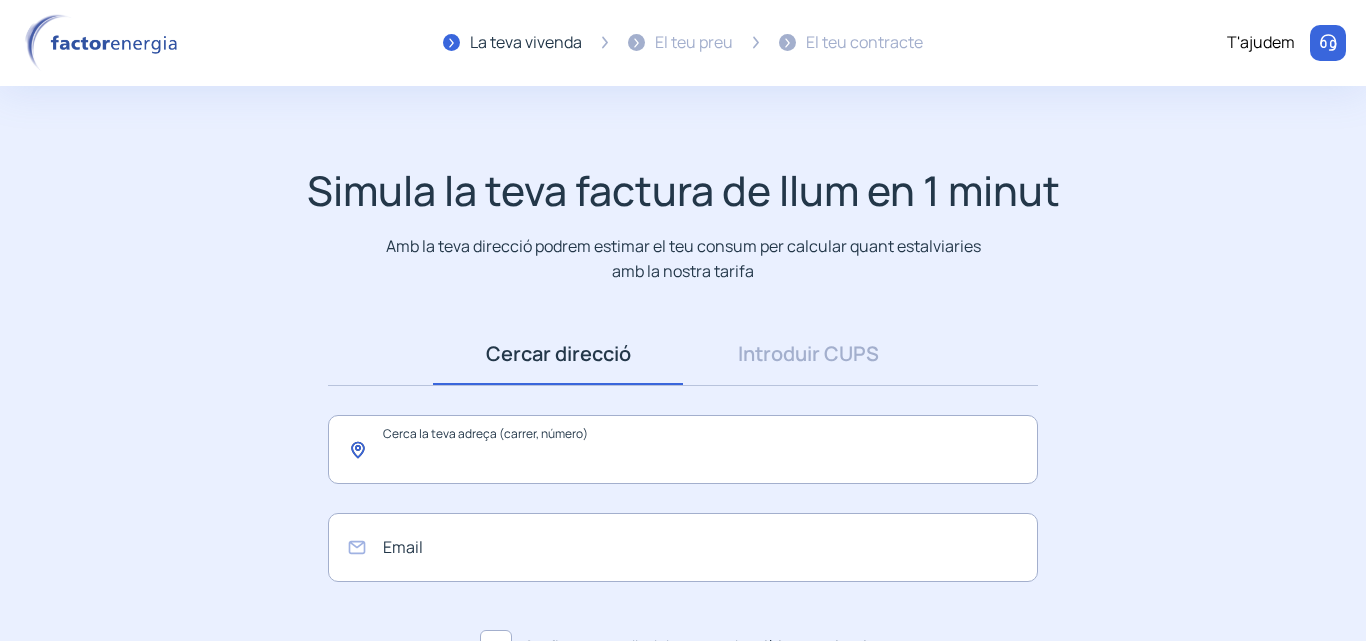click 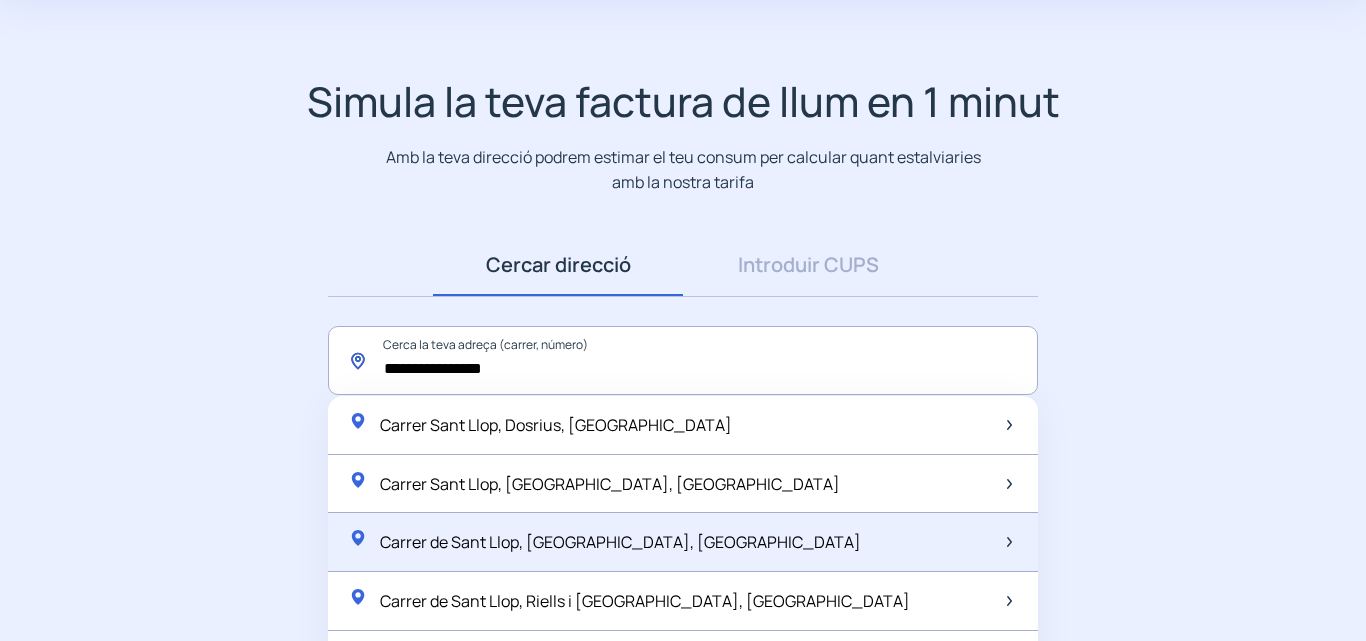 scroll, scrollTop: 200, scrollLeft: 0, axis: vertical 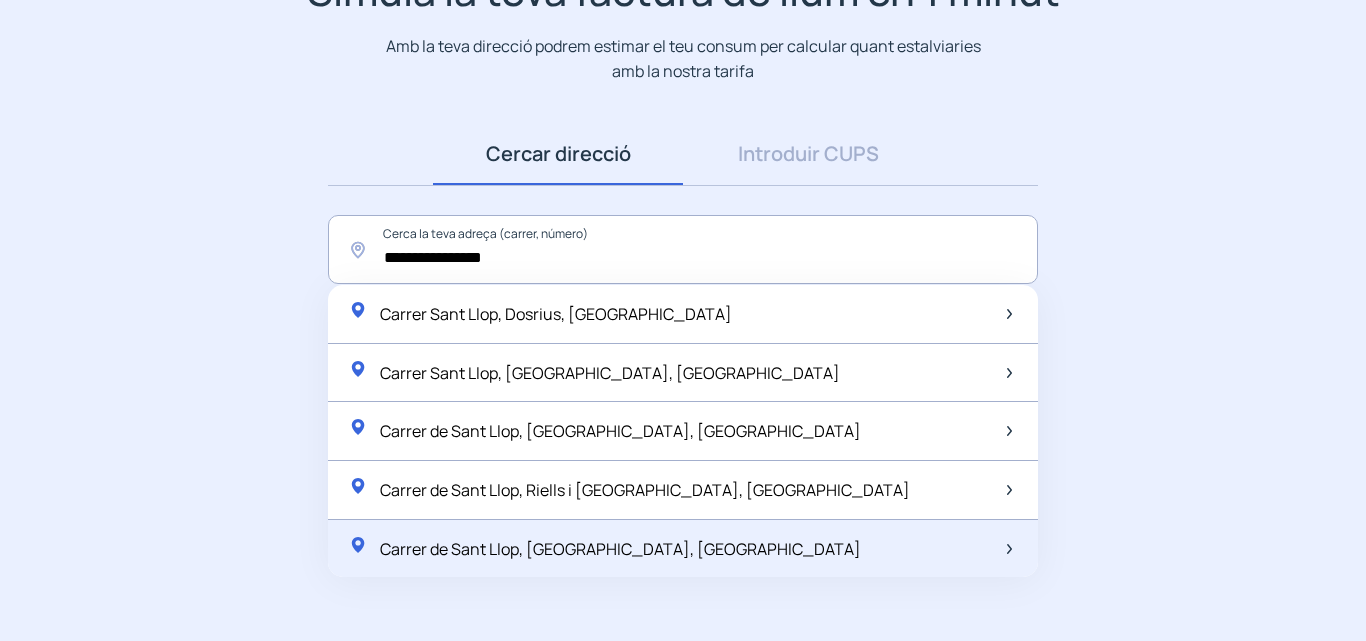 click on "Carrer de Sant Llop, Sant Andreu de la Barca, Espanya" 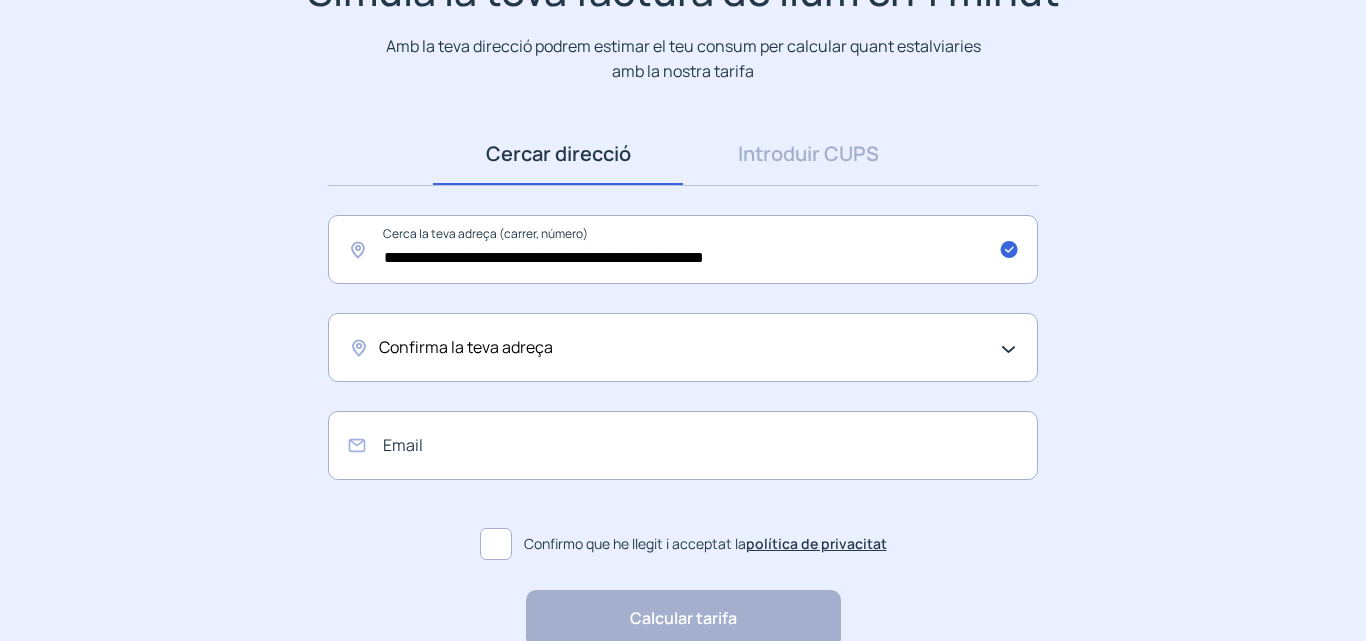 click on "Confirma la teva adreça" 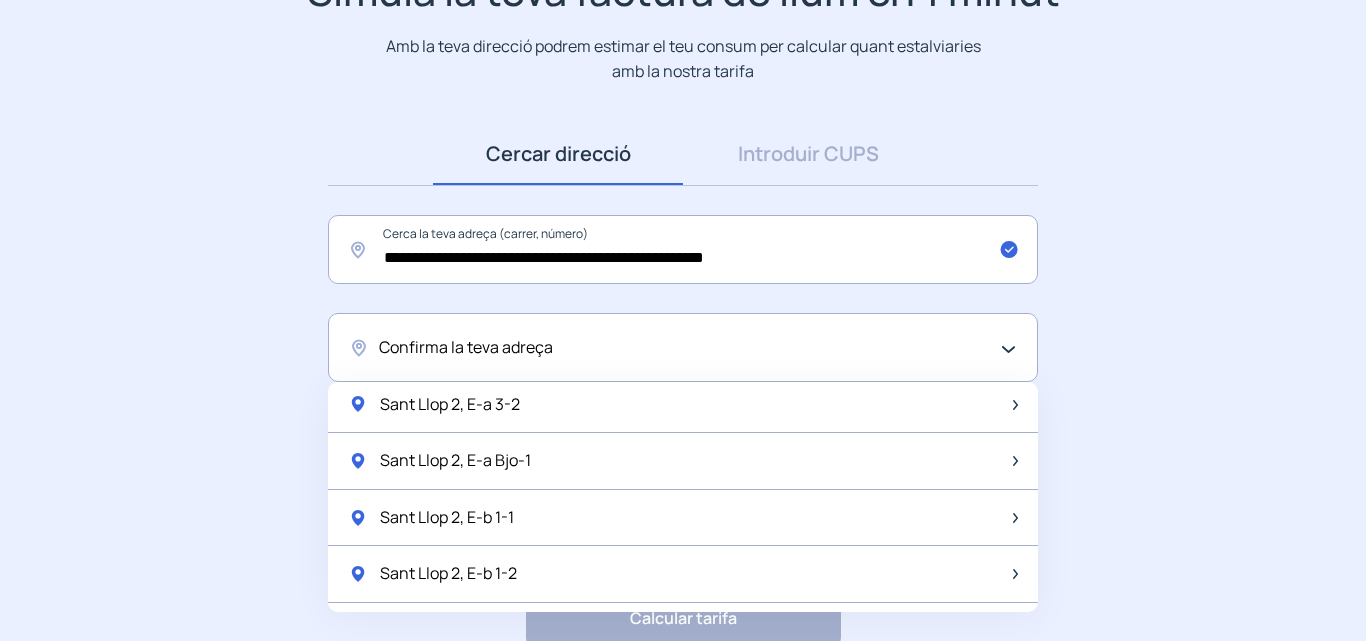 scroll, scrollTop: 400, scrollLeft: 0, axis: vertical 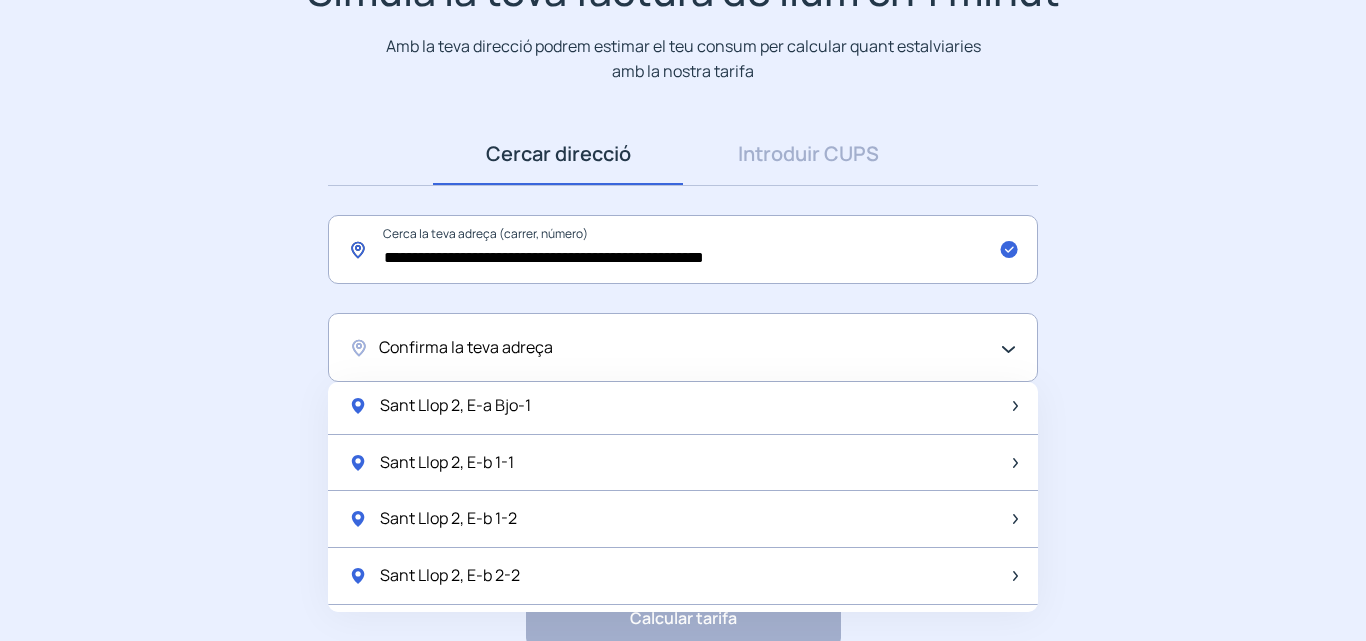 click on "**********" 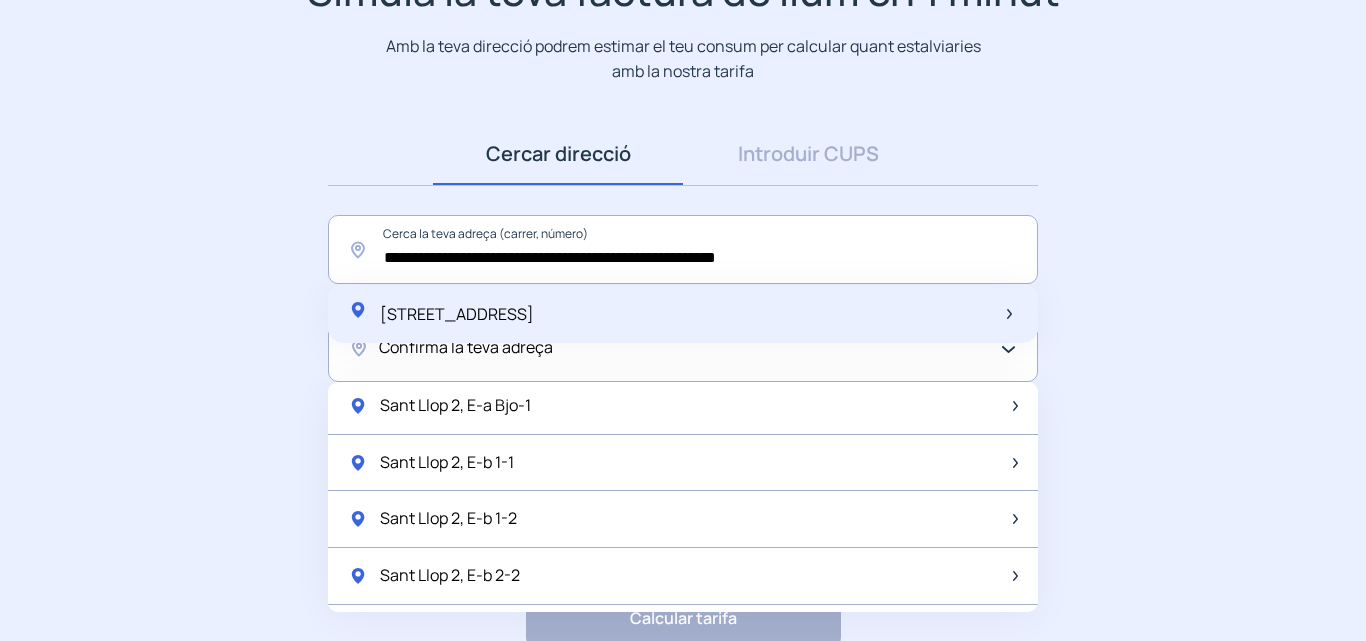 click on "Carrer de Sant Llop, 4, Sant Andreu de la Barca, Espanya" 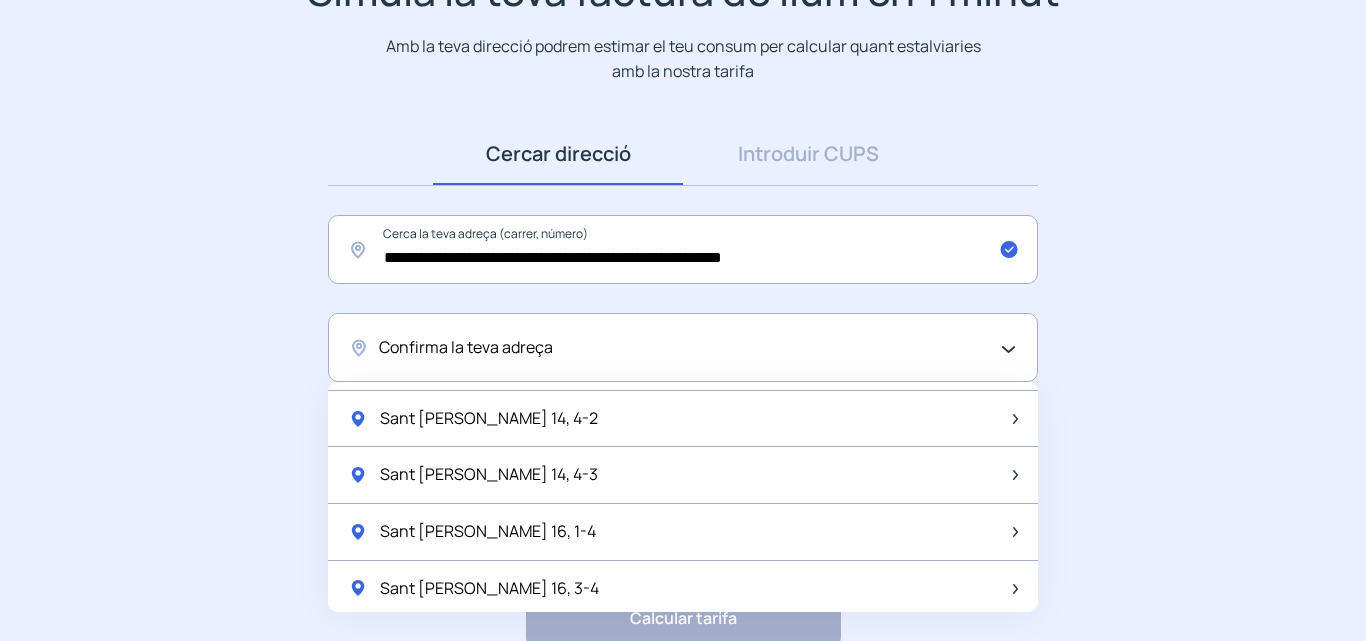 scroll, scrollTop: 2655, scrollLeft: 0, axis: vertical 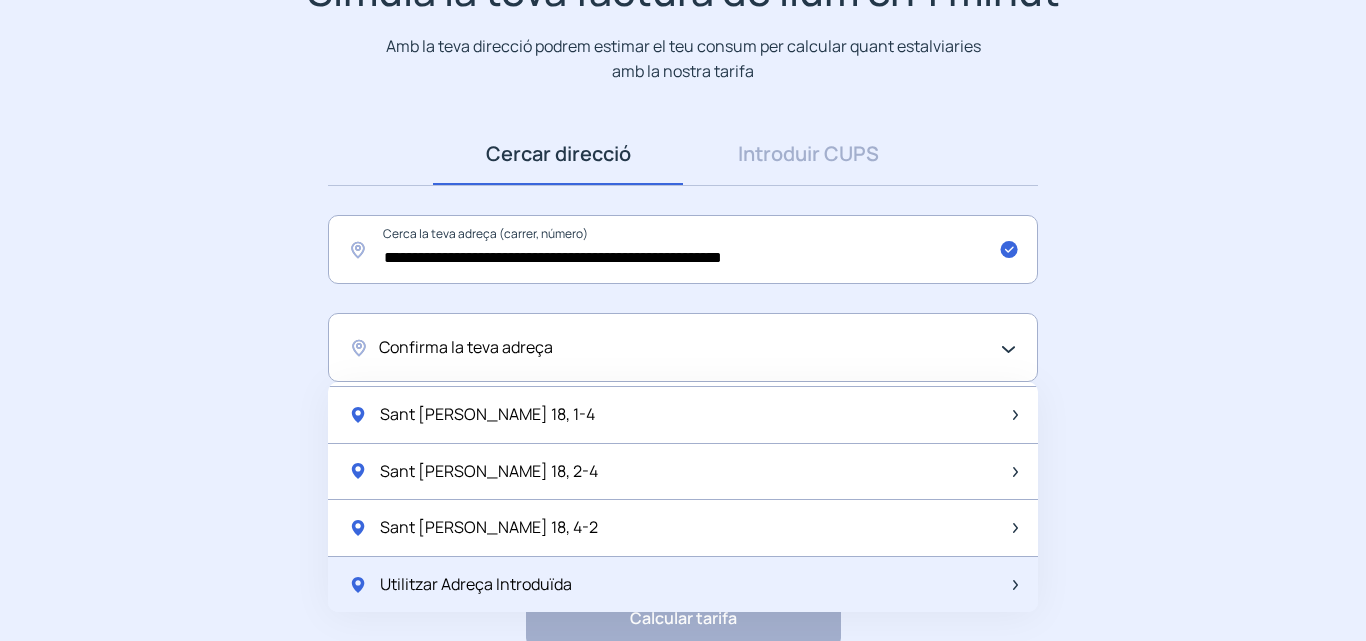 click on "Utilitzar Adreça Introduïda" 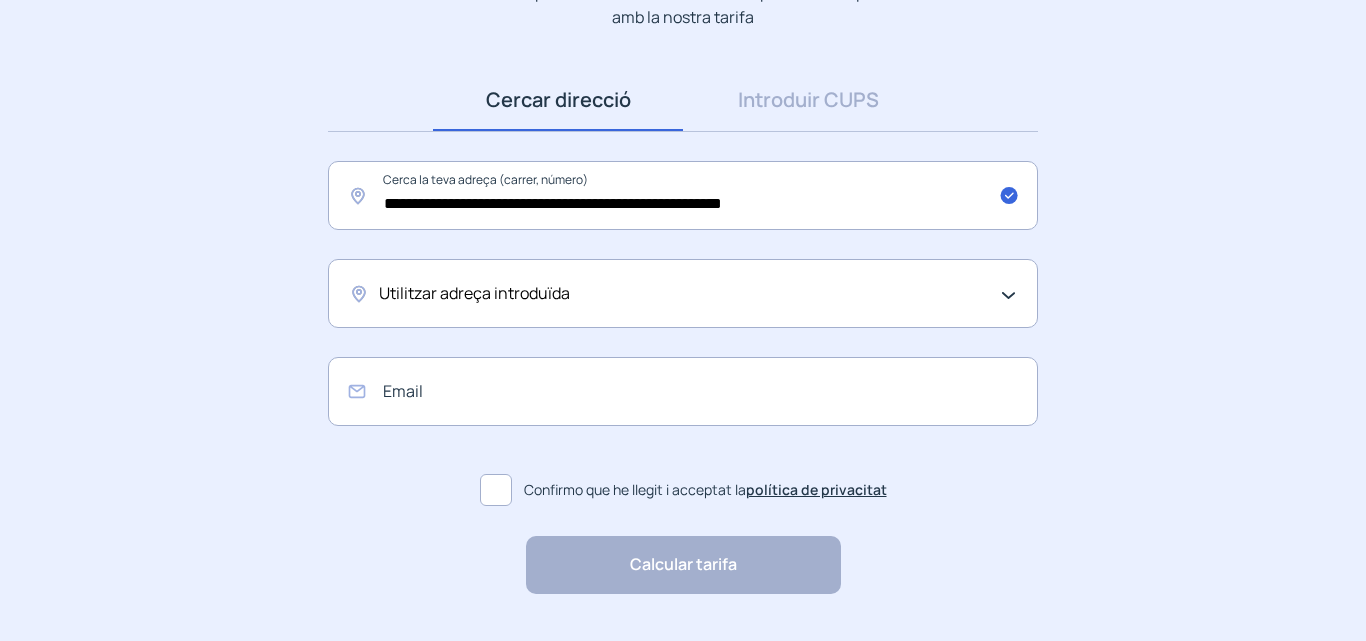 scroll, scrollTop: 307, scrollLeft: 0, axis: vertical 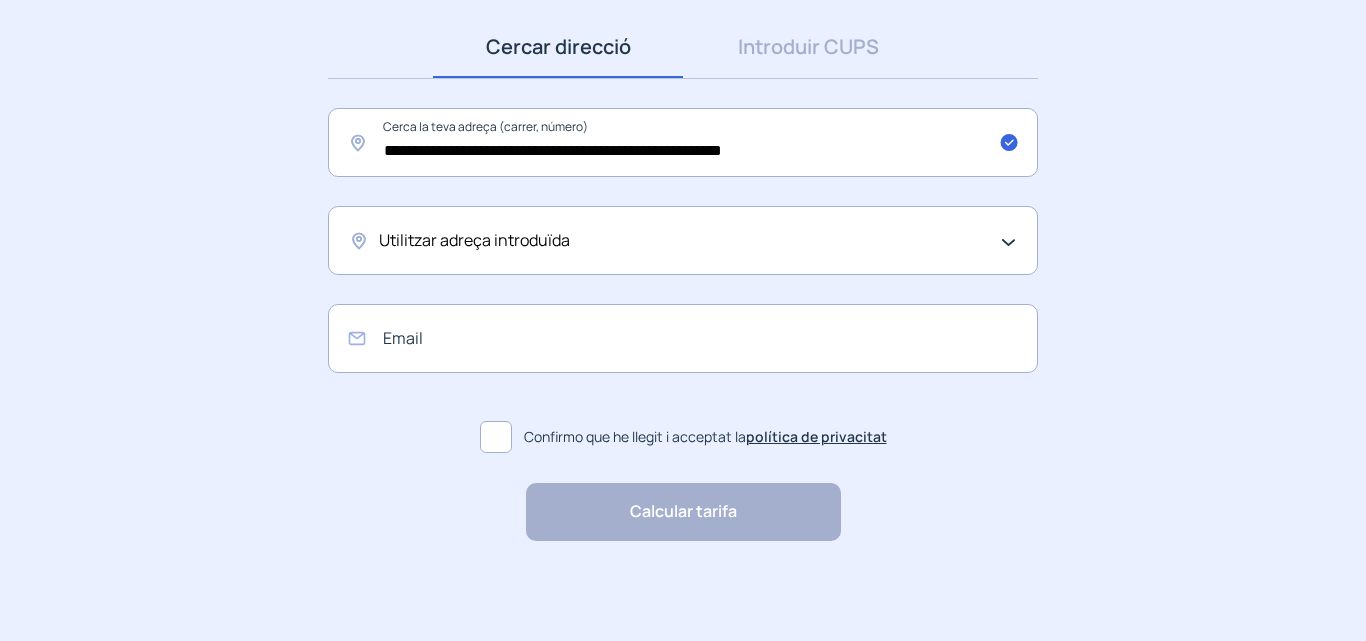 click 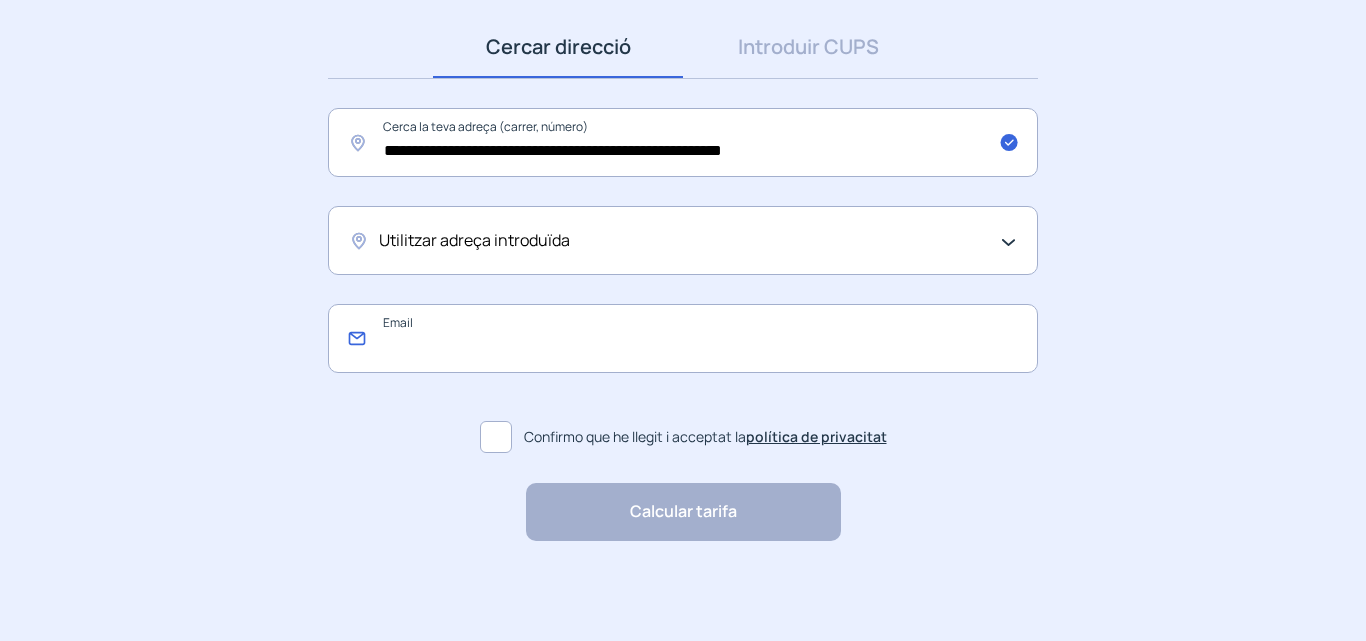 click 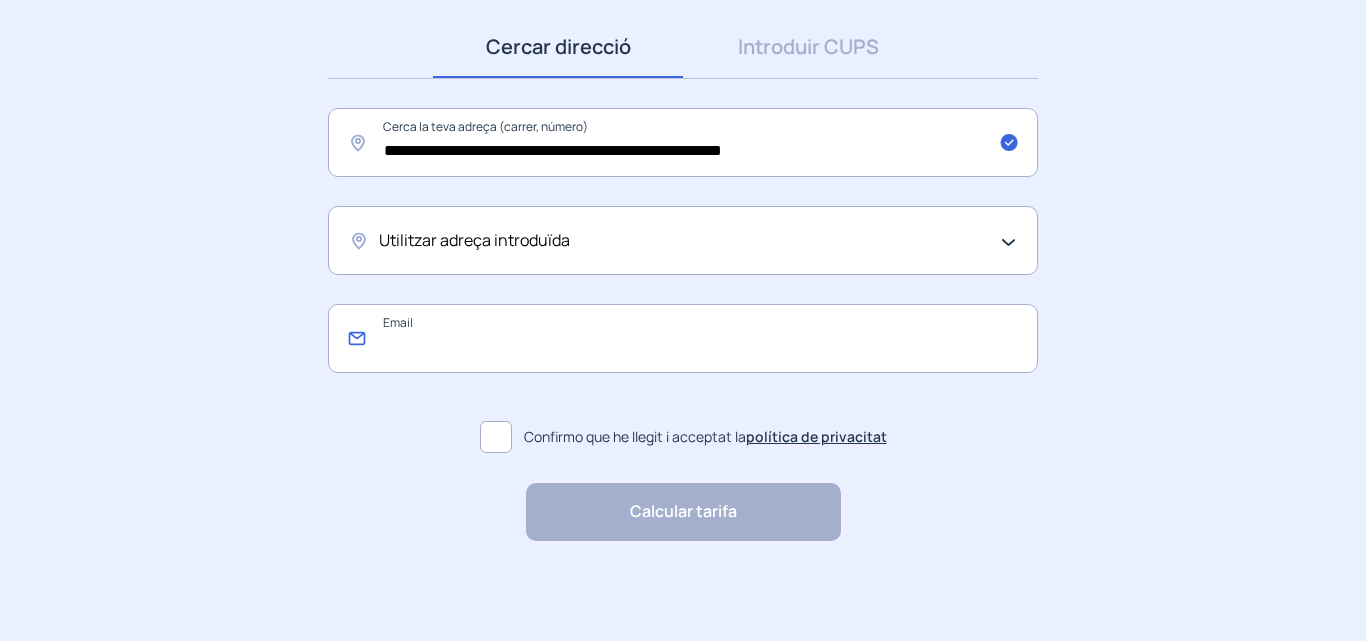 type on "**********" 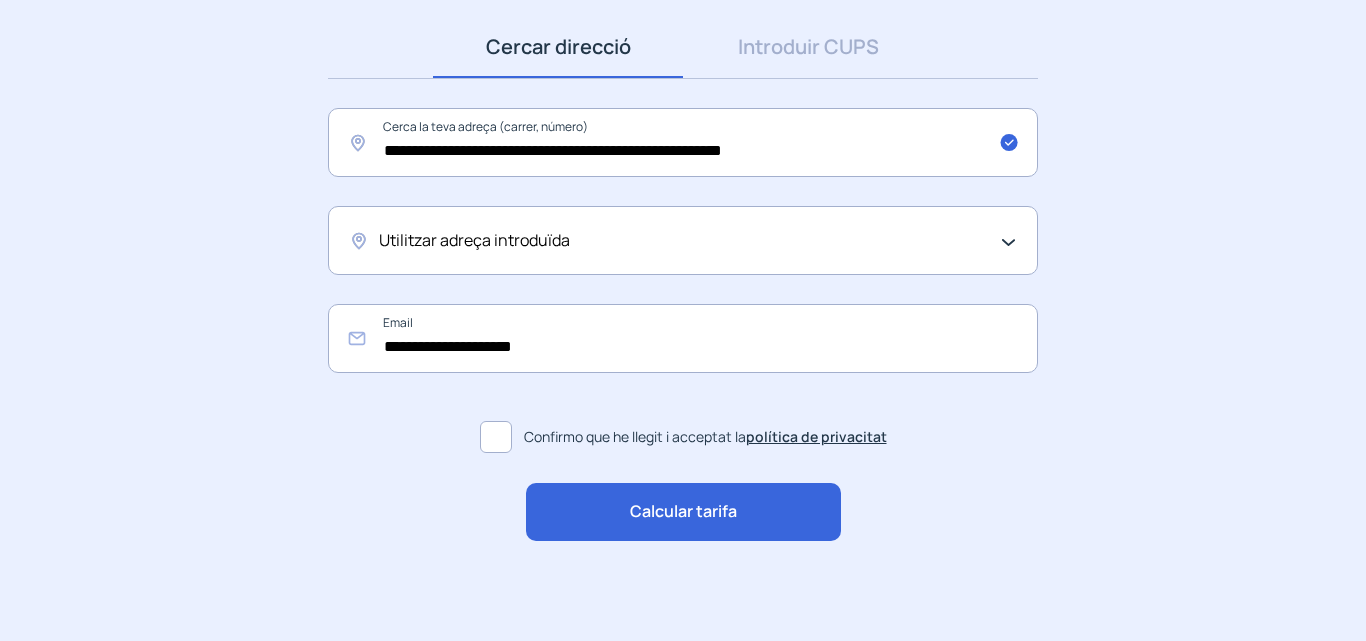click on "Calcular tarifa" 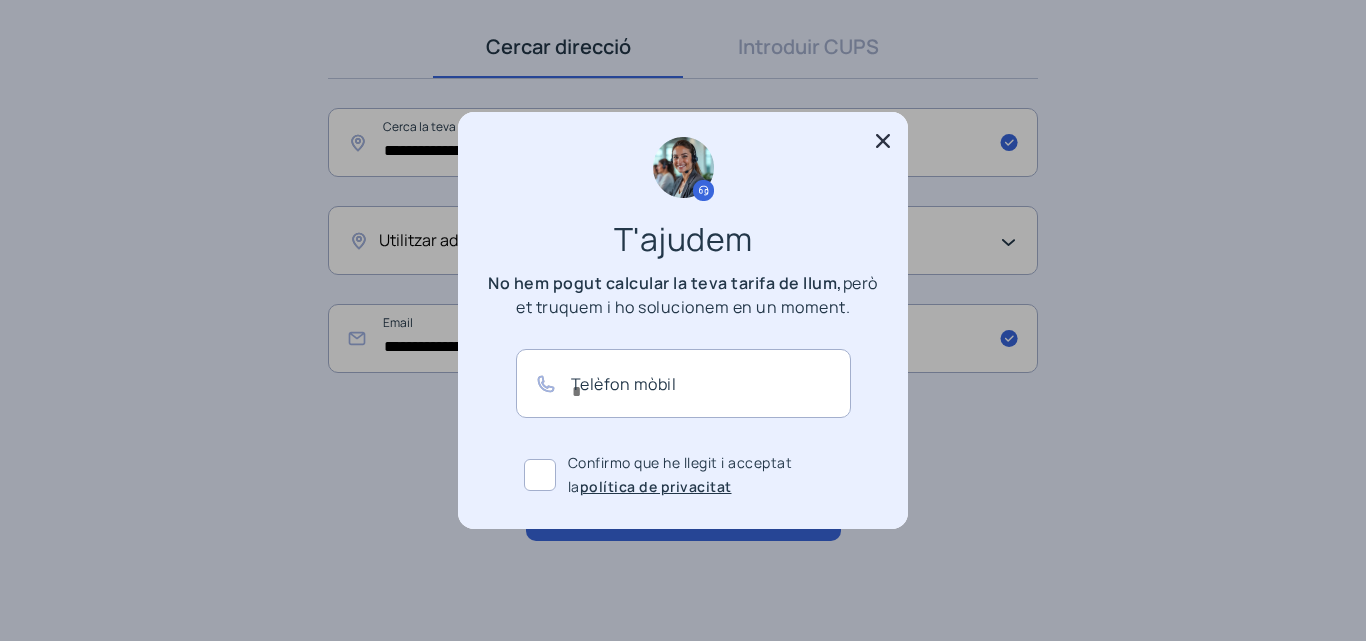 scroll, scrollTop: 0, scrollLeft: 0, axis: both 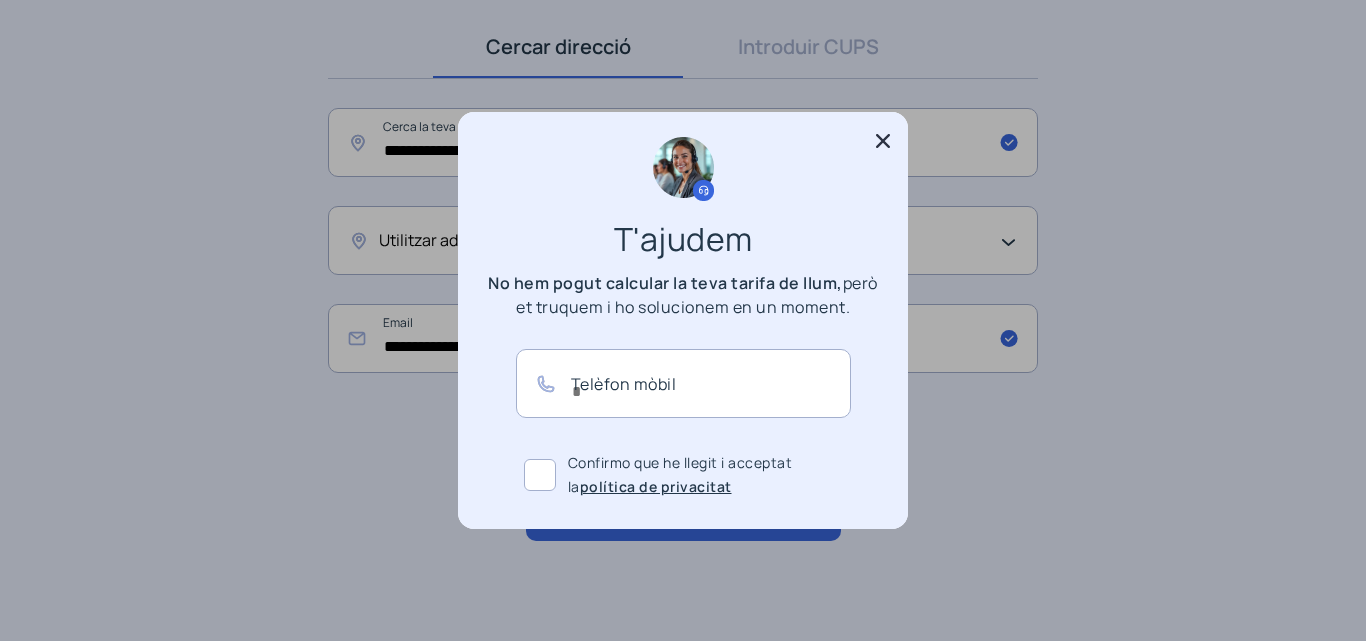 click 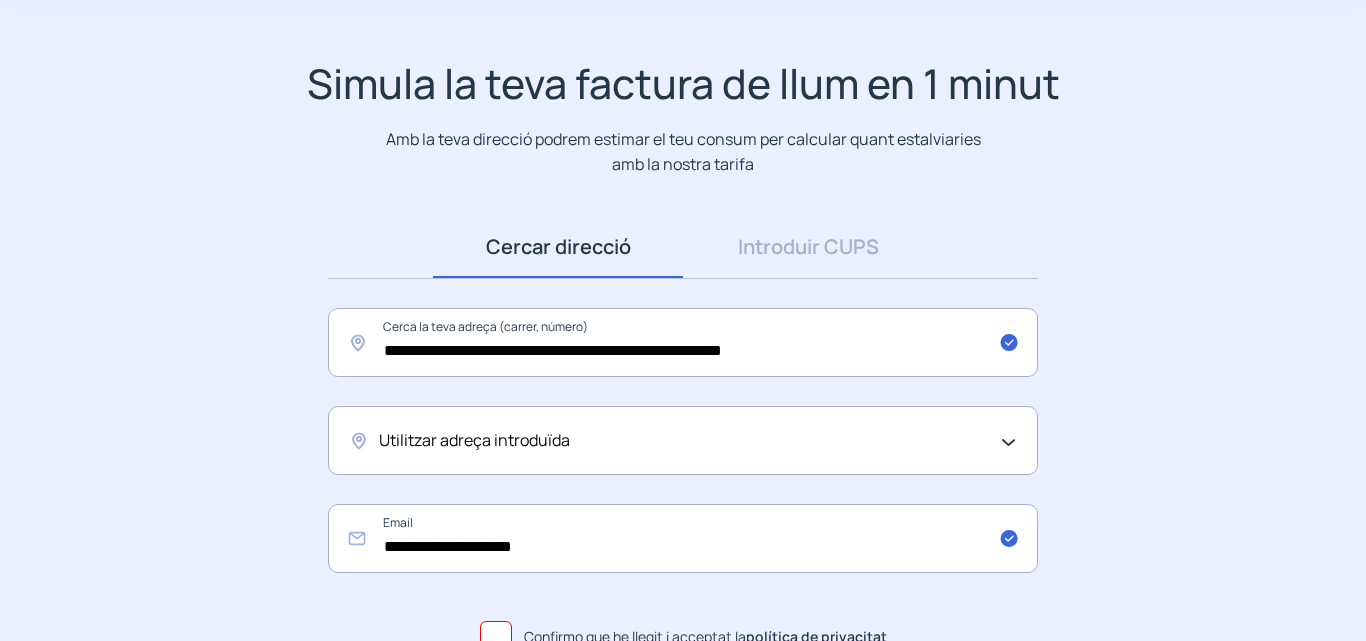 scroll, scrollTop: 0, scrollLeft: 0, axis: both 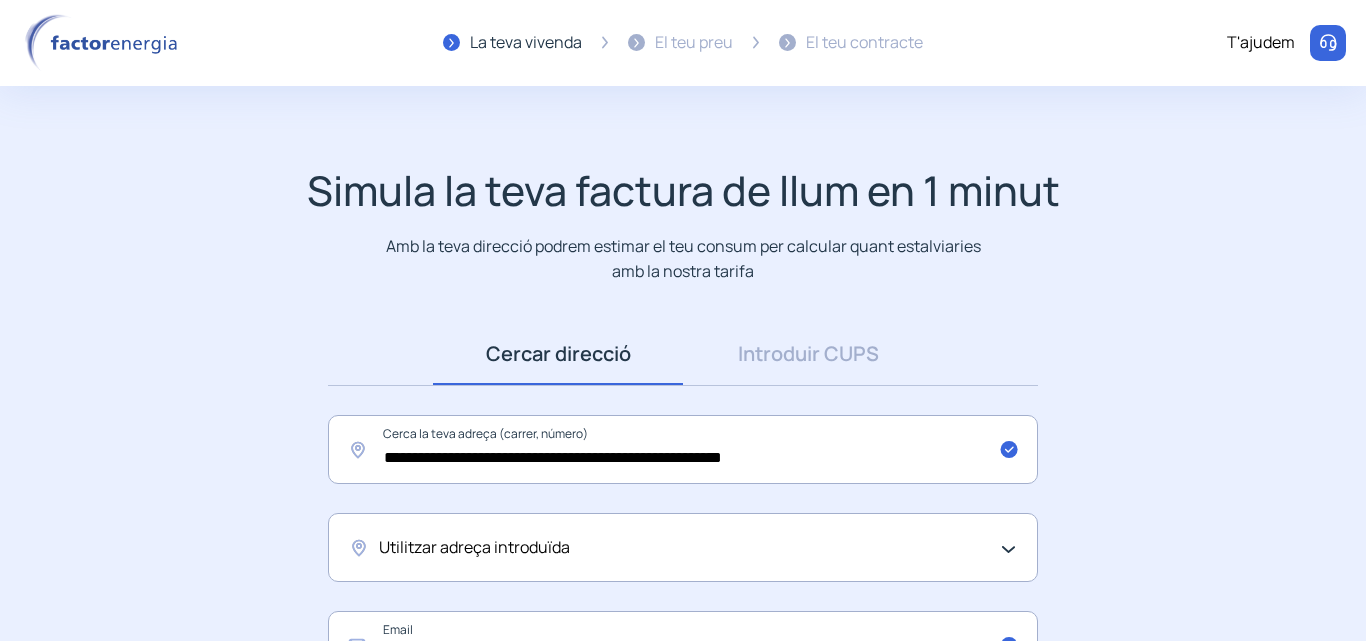 click on "La teva vivenda" 